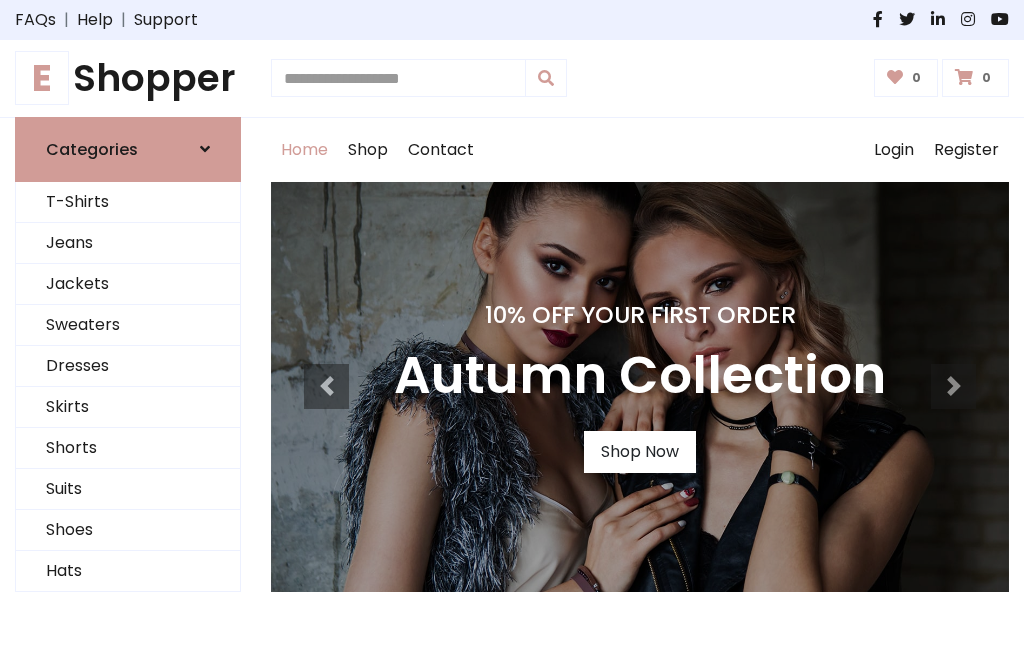 scroll, scrollTop: 0, scrollLeft: 0, axis: both 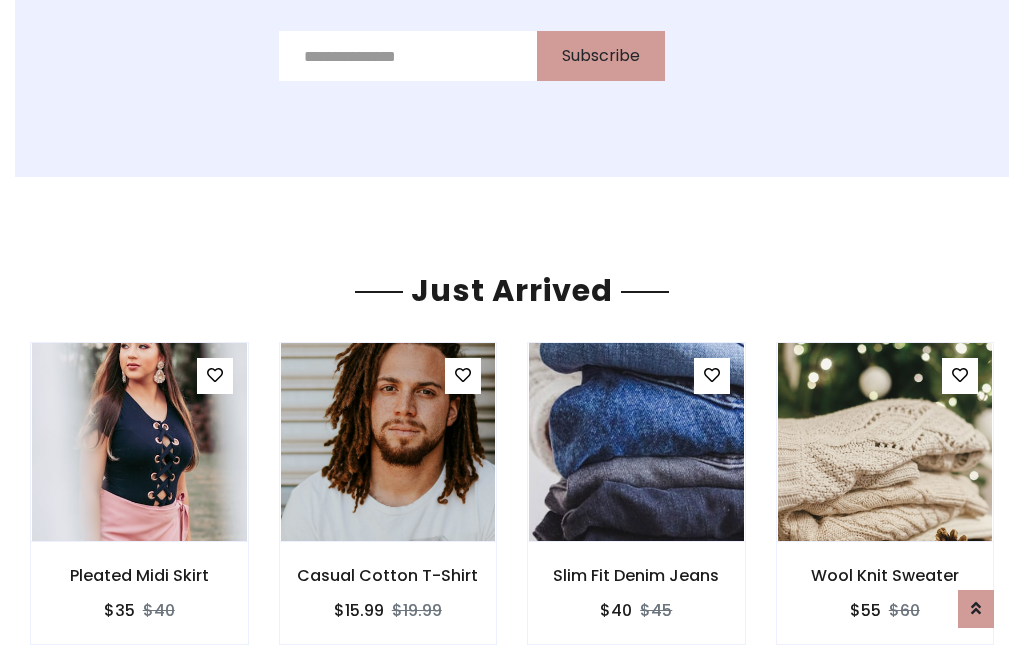 click on "Classic Men's Suit
$180
$200" at bounding box center [640, -428] 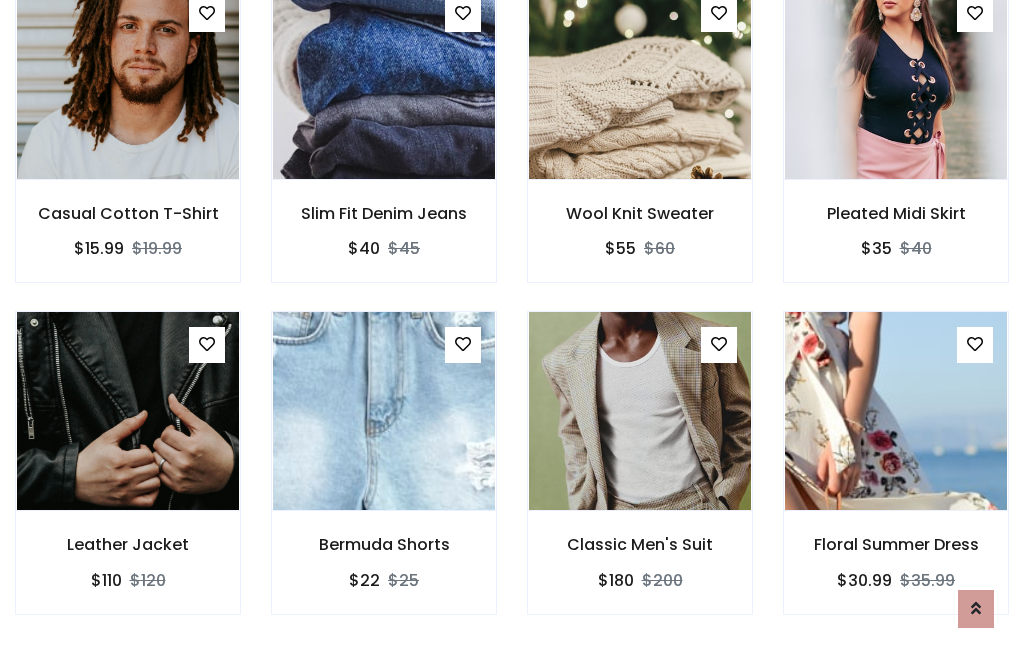 click on "Classic Men's Suit
$180
$200" at bounding box center [640, 476] 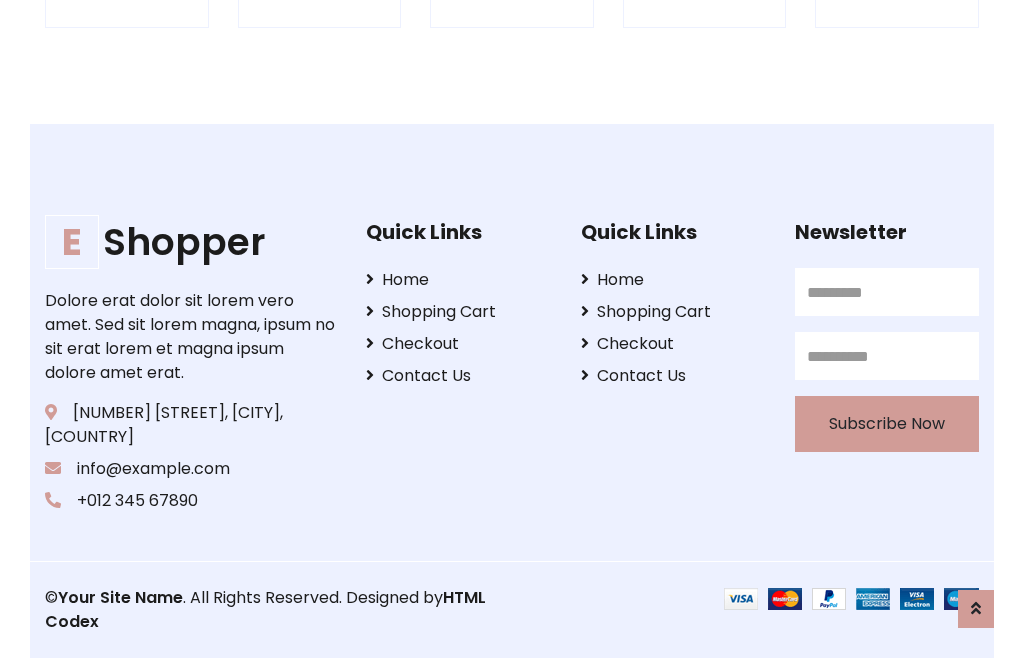 scroll, scrollTop: 3807, scrollLeft: 0, axis: vertical 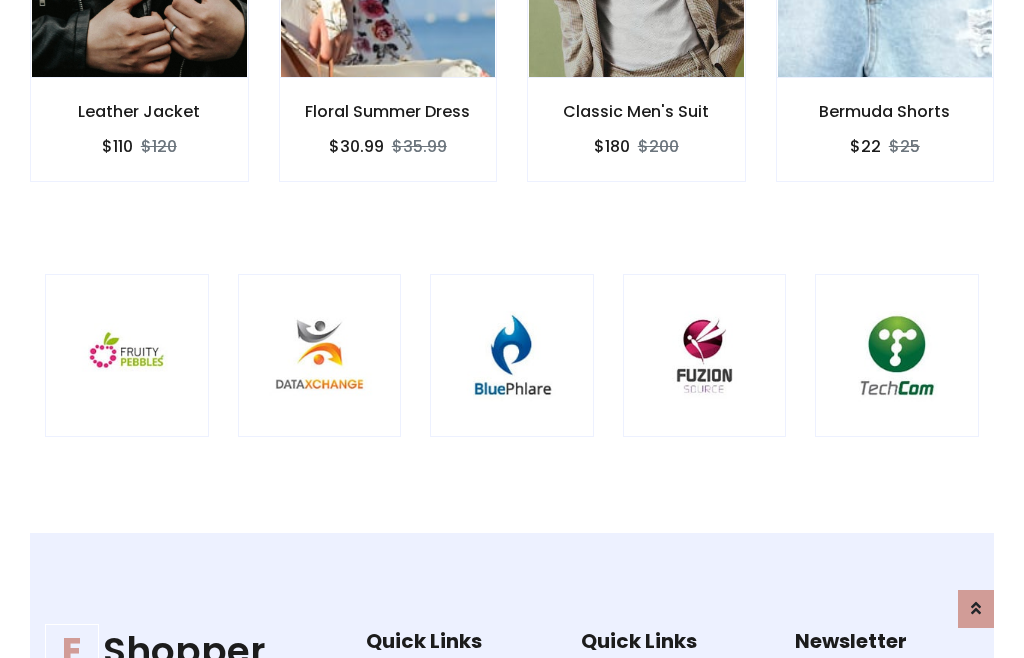 click at bounding box center [512, 356] 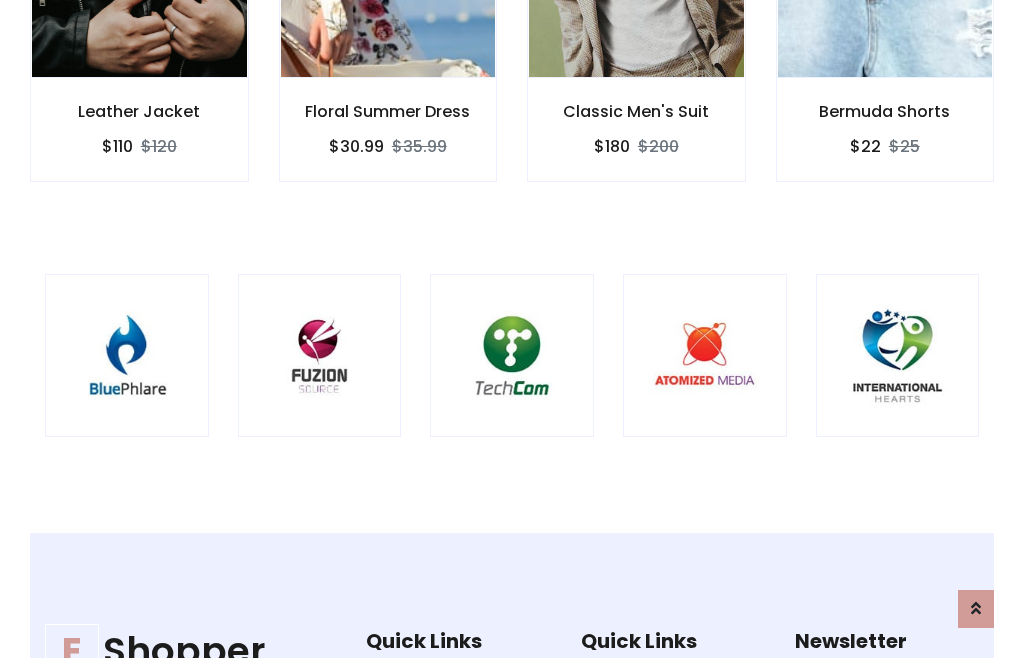 click at bounding box center (512, 356) 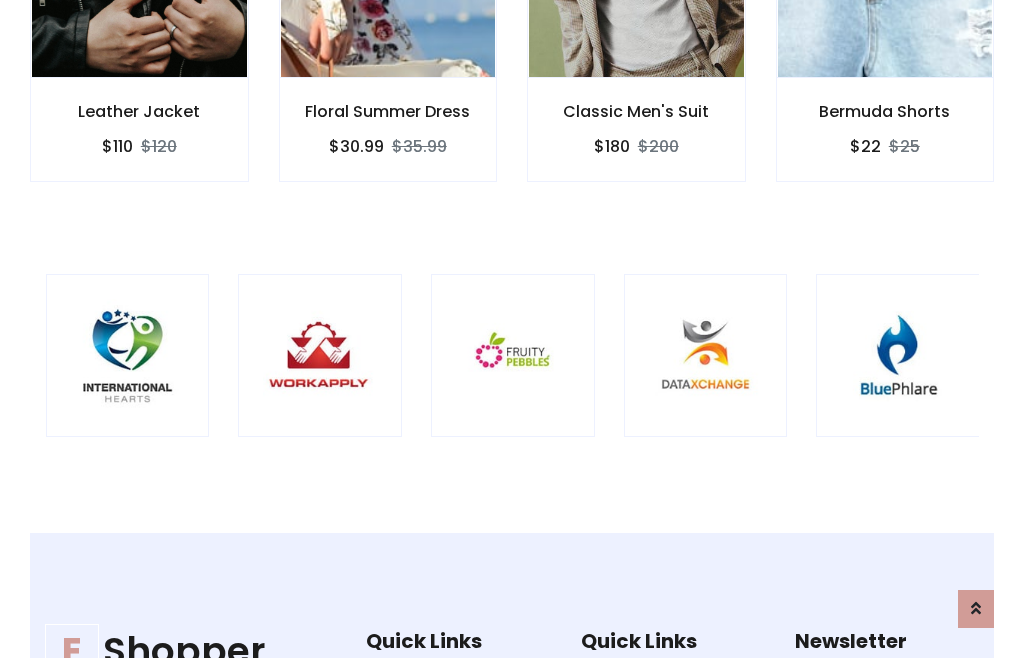 click at bounding box center [513, 356] 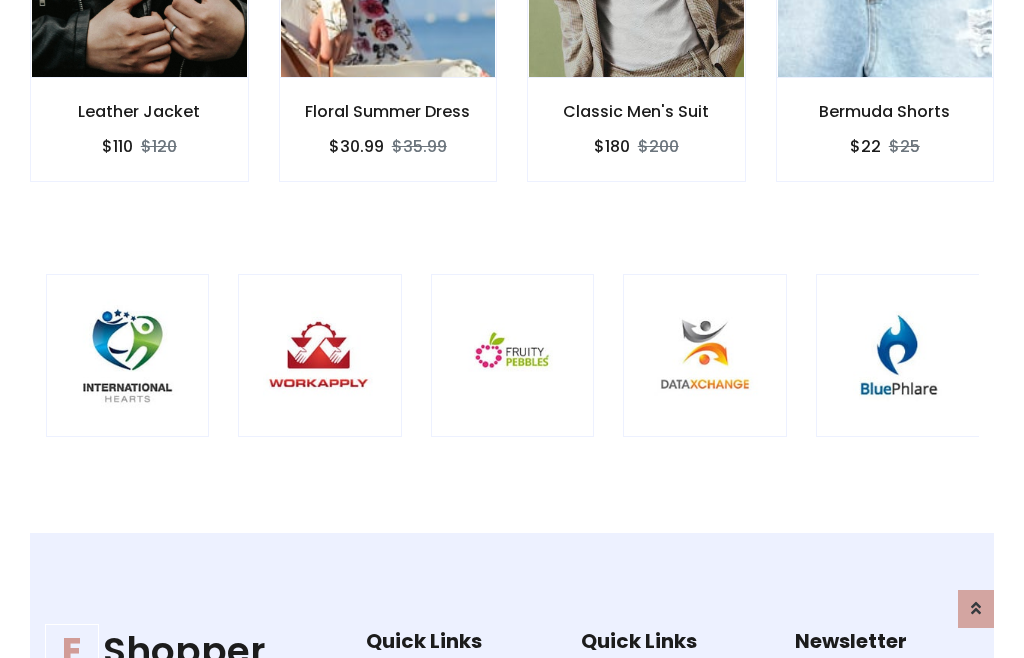scroll, scrollTop: 0, scrollLeft: 0, axis: both 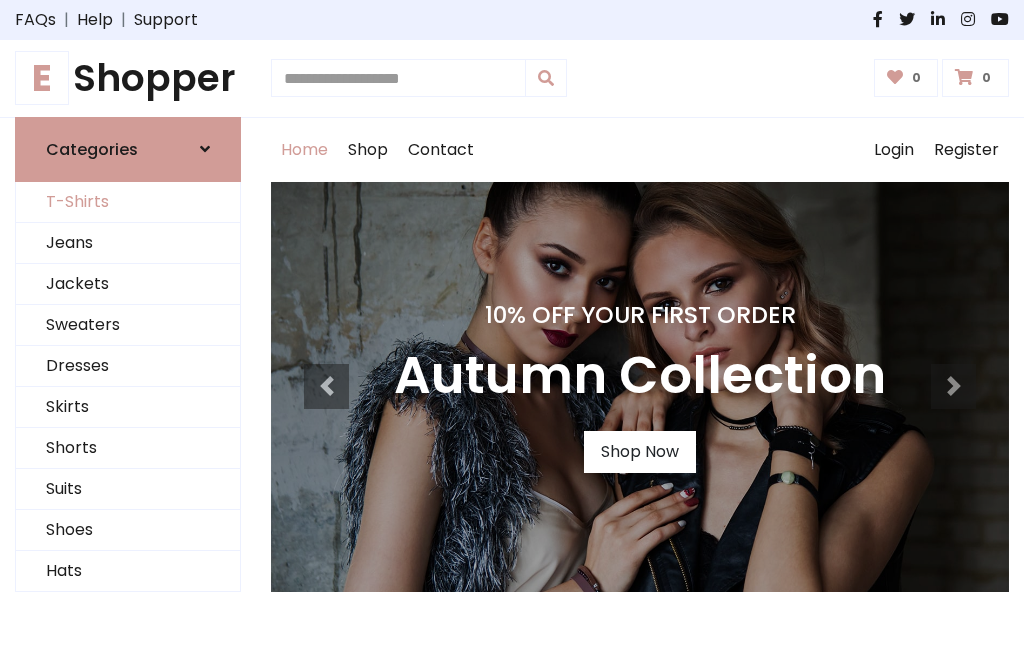 click on "T-Shirts" at bounding box center [128, 202] 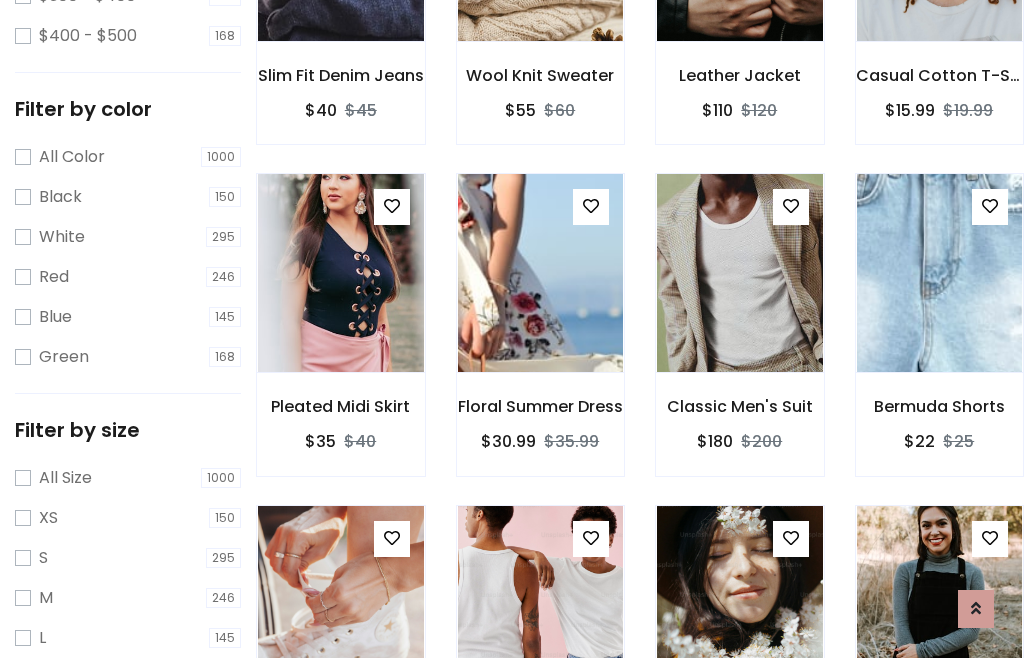 scroll, scrollTop: 185, scrollLeft: 0, axis: vertical 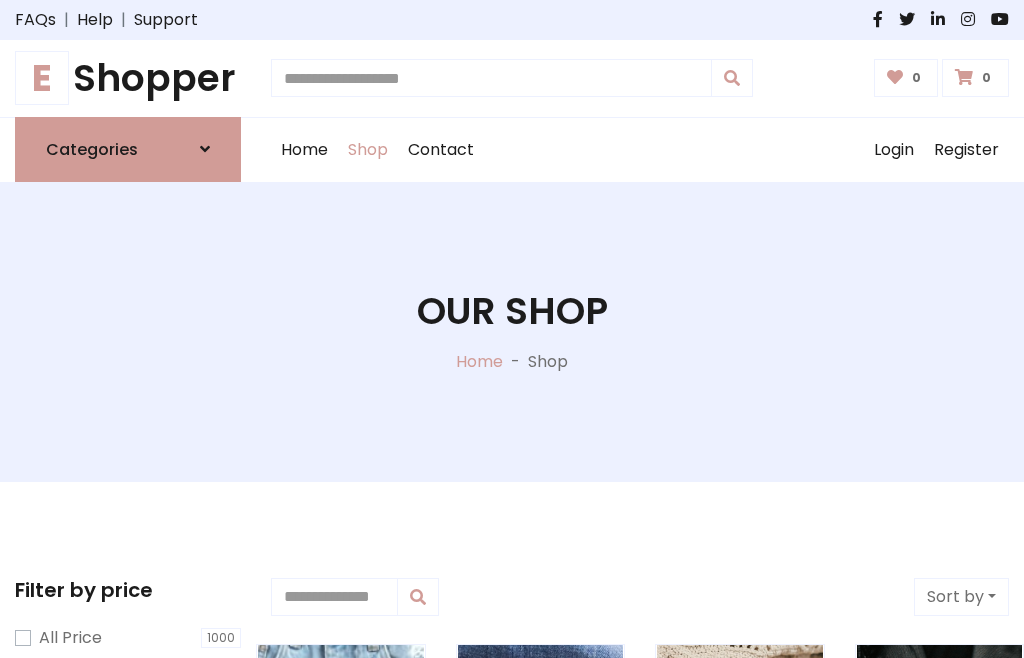 click on "E Shopper" at bounding box center (128, 78) 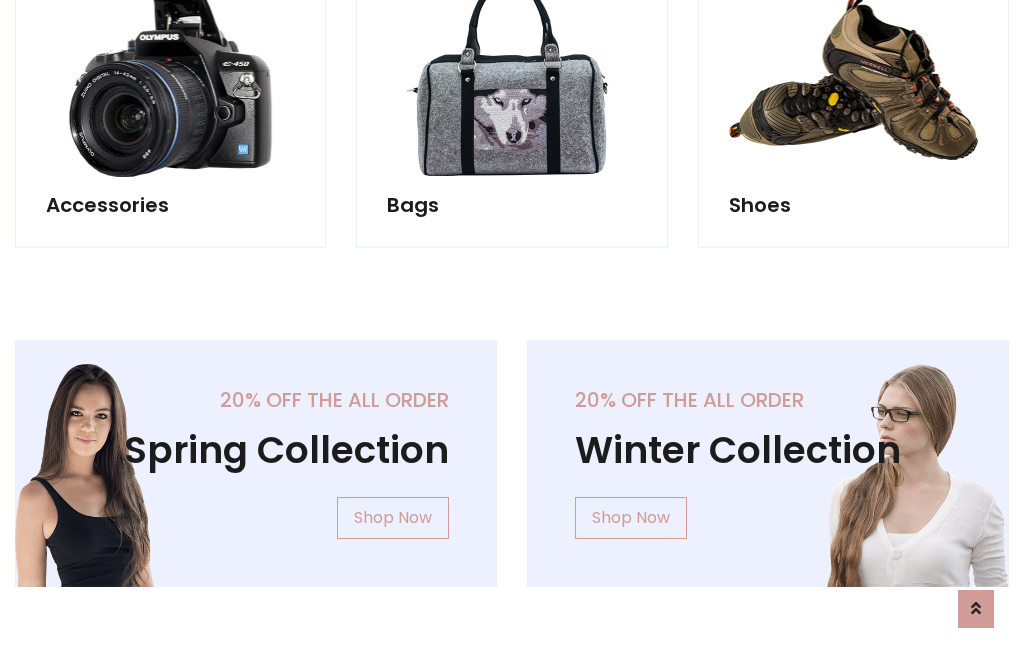 scroll, scrollTop: 1943, scrollLeft: 0, axis: vertical 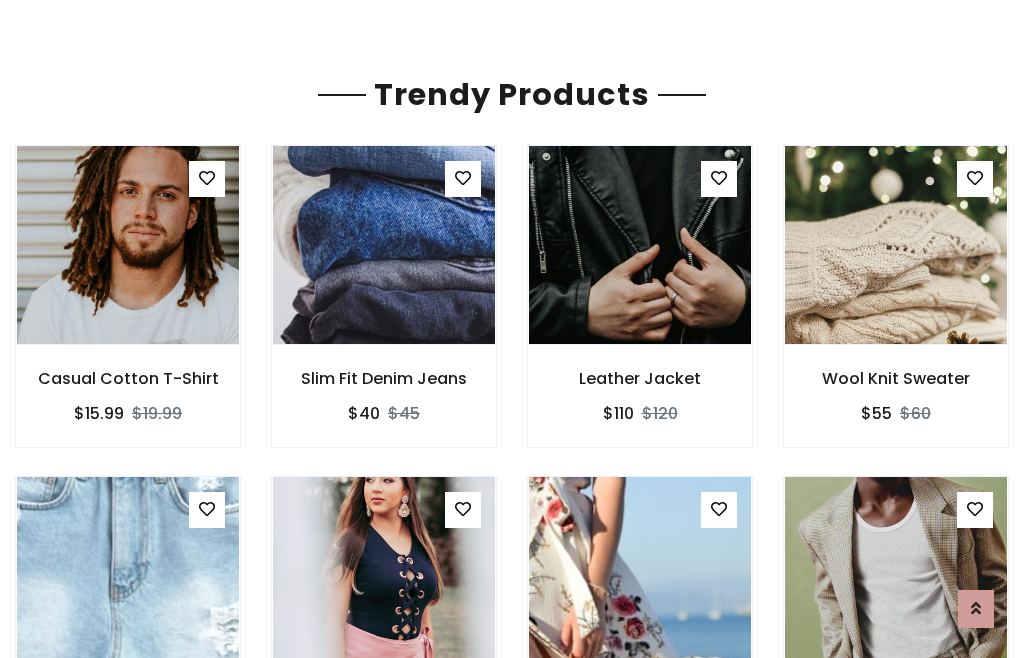 click on "Shop" at bounding box center [368, -1793] 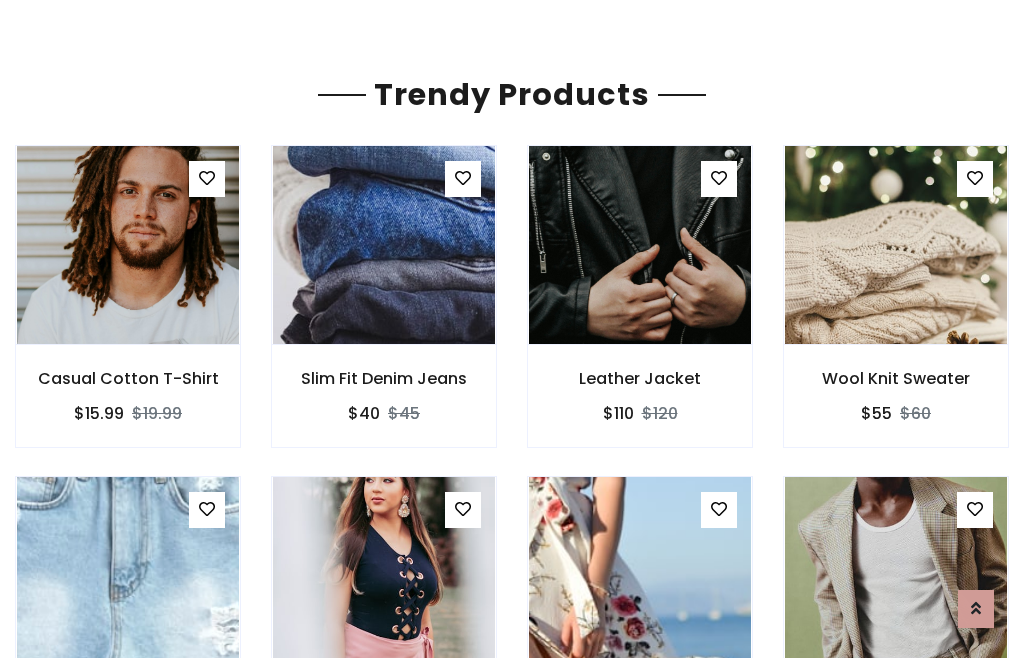 scroll, scrollTop: 0, scrollLeft: 0, axis: both 